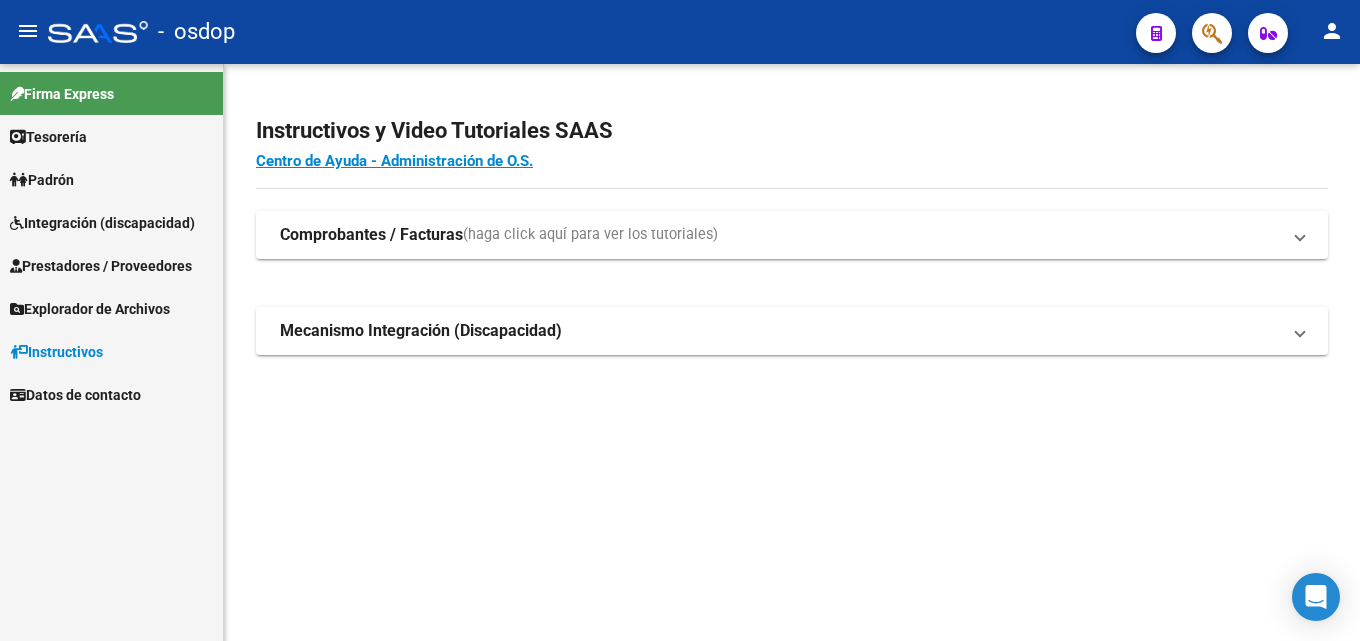 scroll, scrollTop: 0, scrollLeft: 0, axis: both 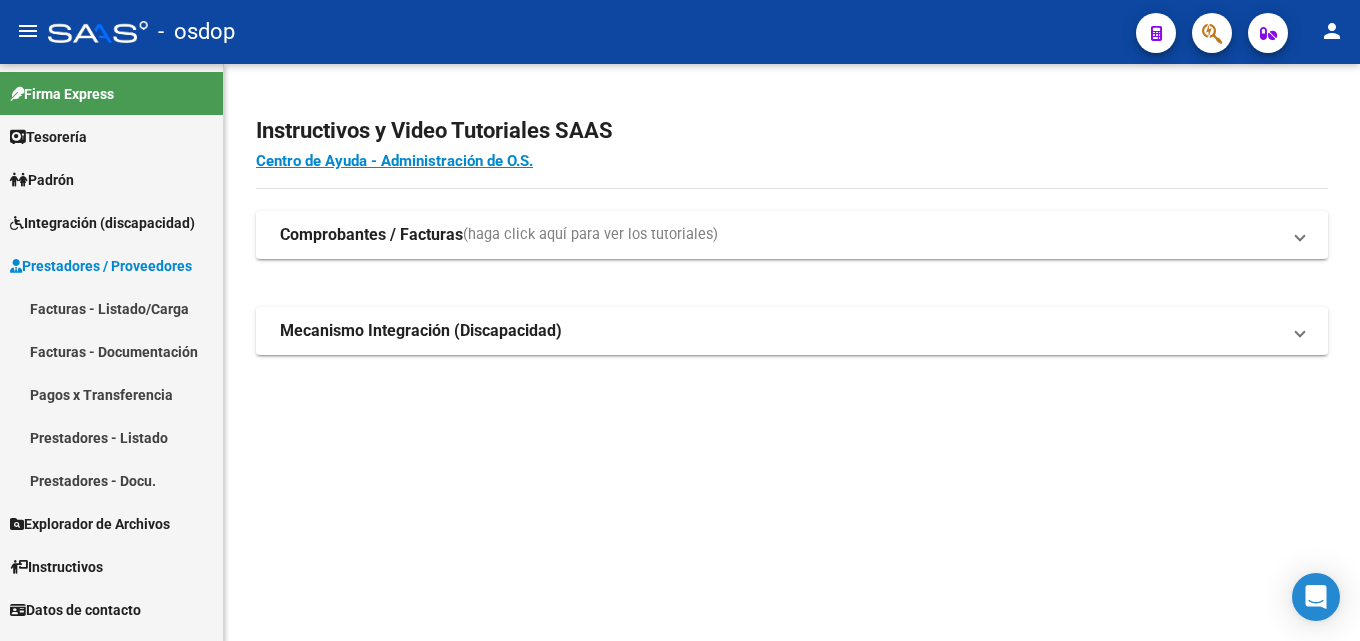 click on "Prestadores - Listado" at bounding box center [111, 437] 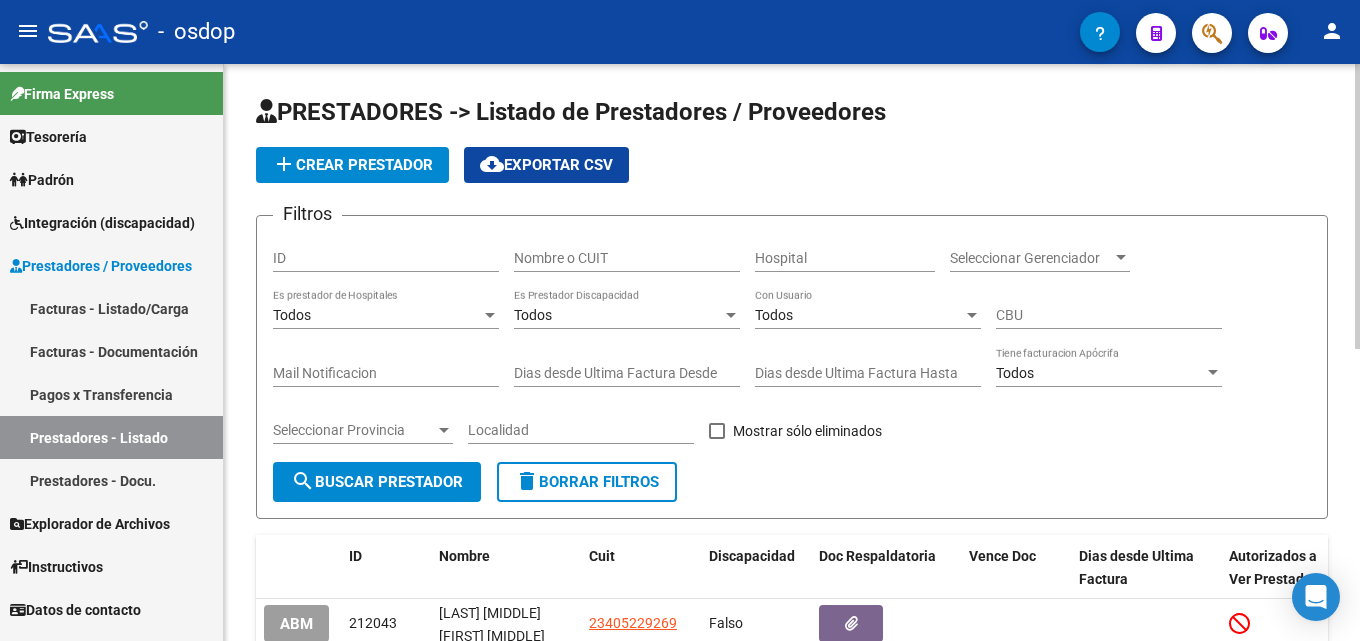 click on "Nombre o CUIT" at bounding box center [627, 258] 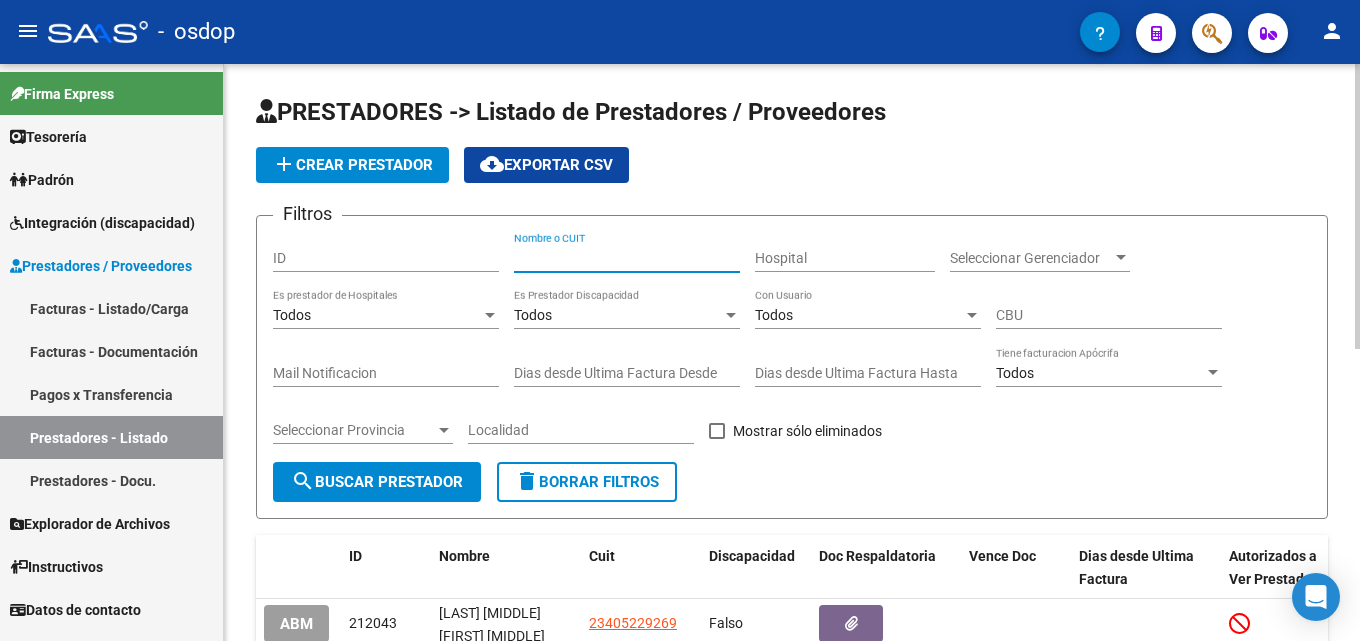paste on "27237717800" 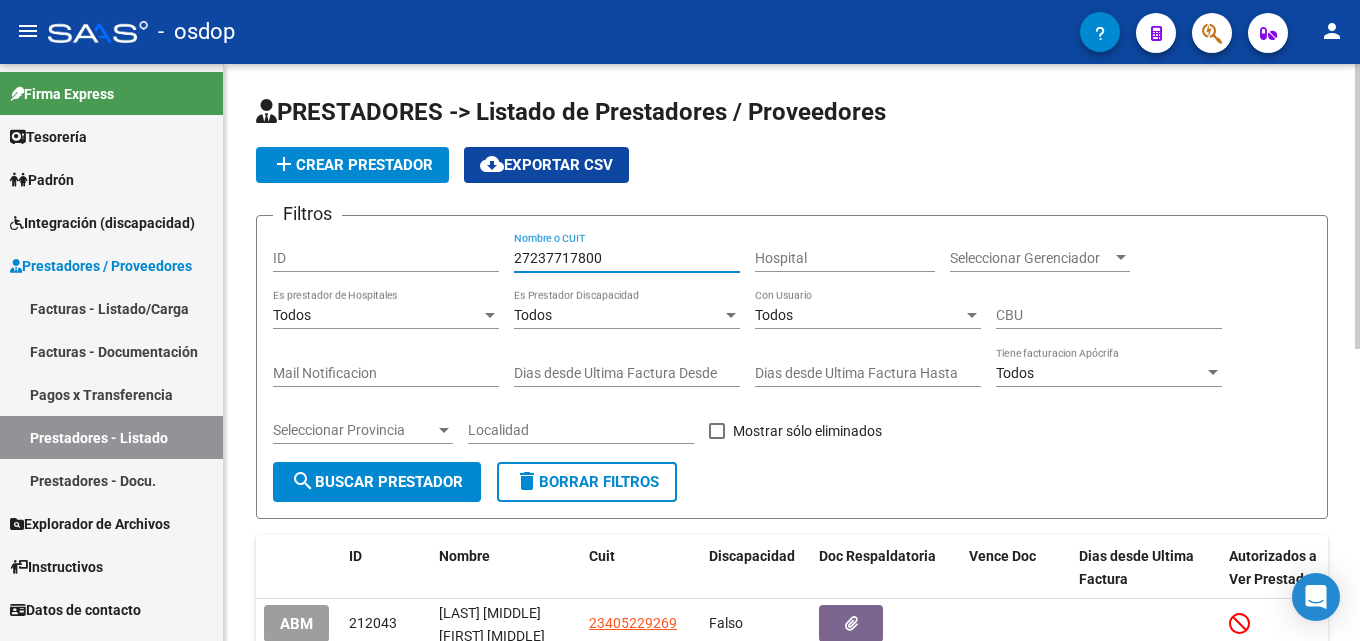 click on "27237717800" at bounding box center (627, 258) 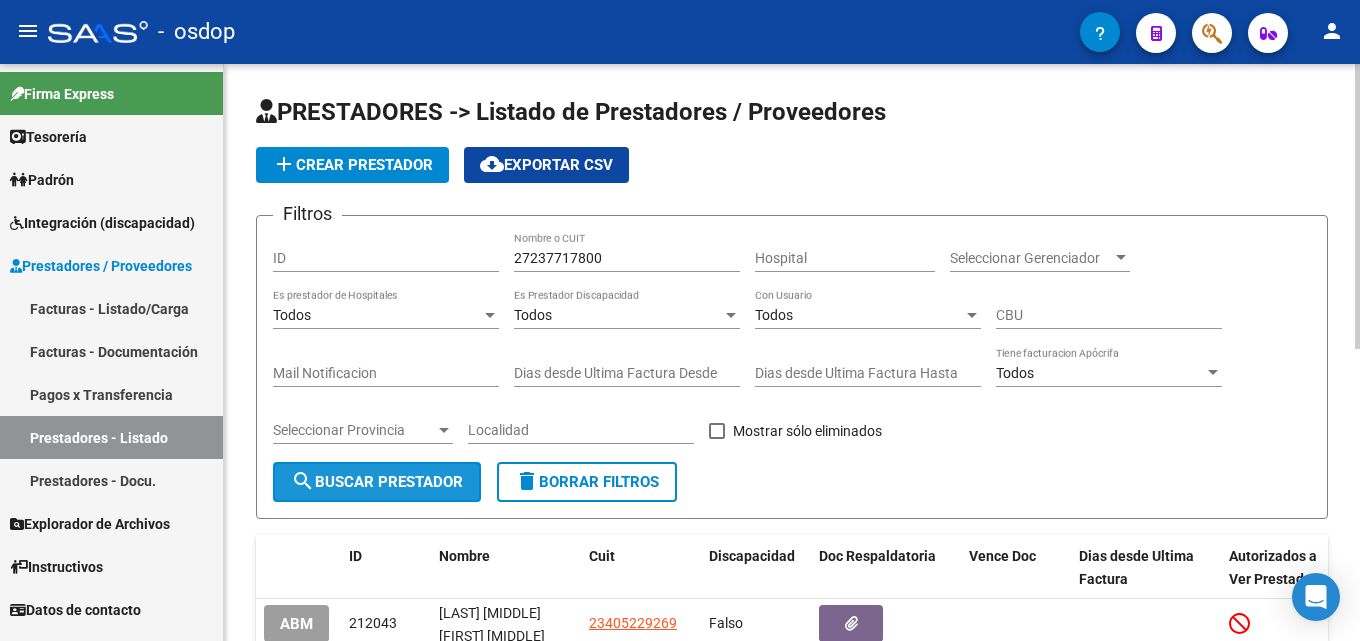 click on "search  Buscar Prestador" 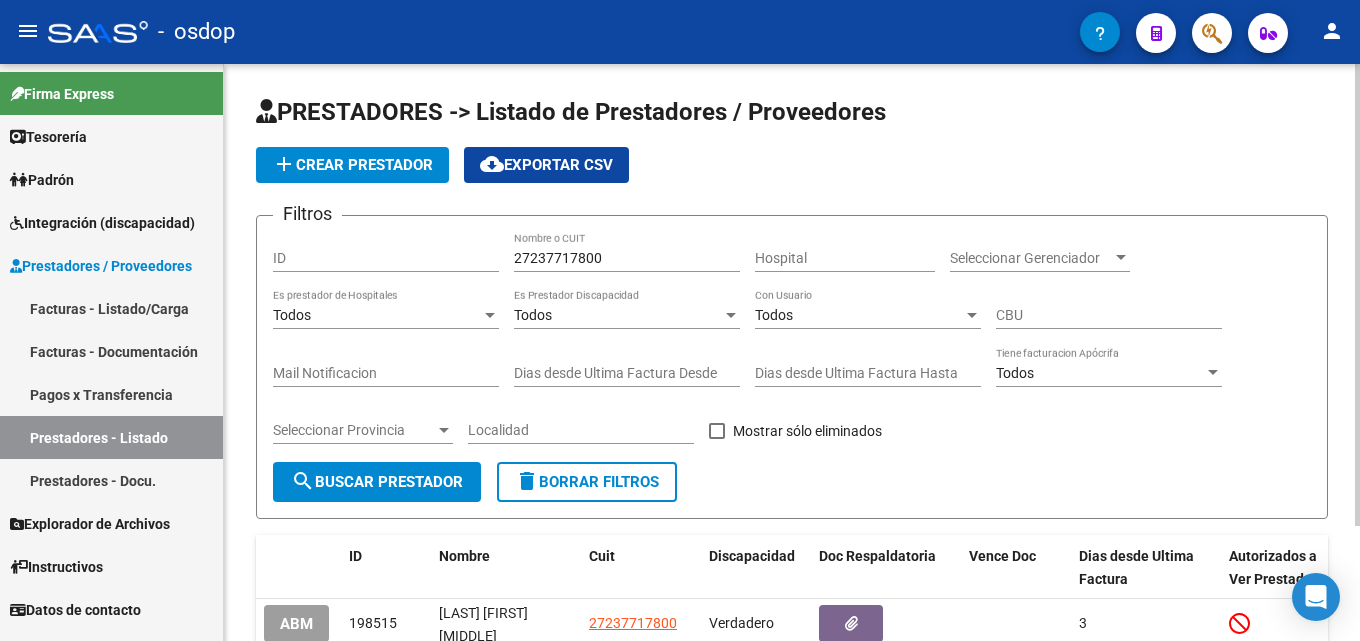 scroll, scrollTop: 144, scrollLeft: 0, axis: vertical 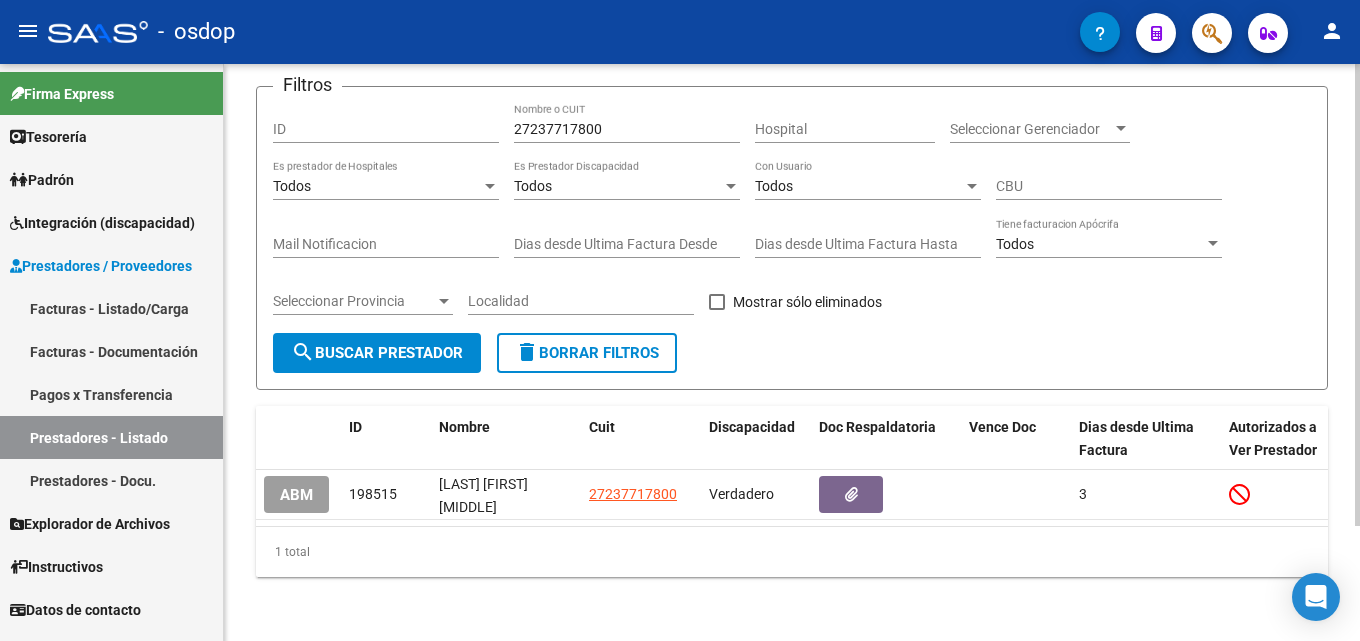 click 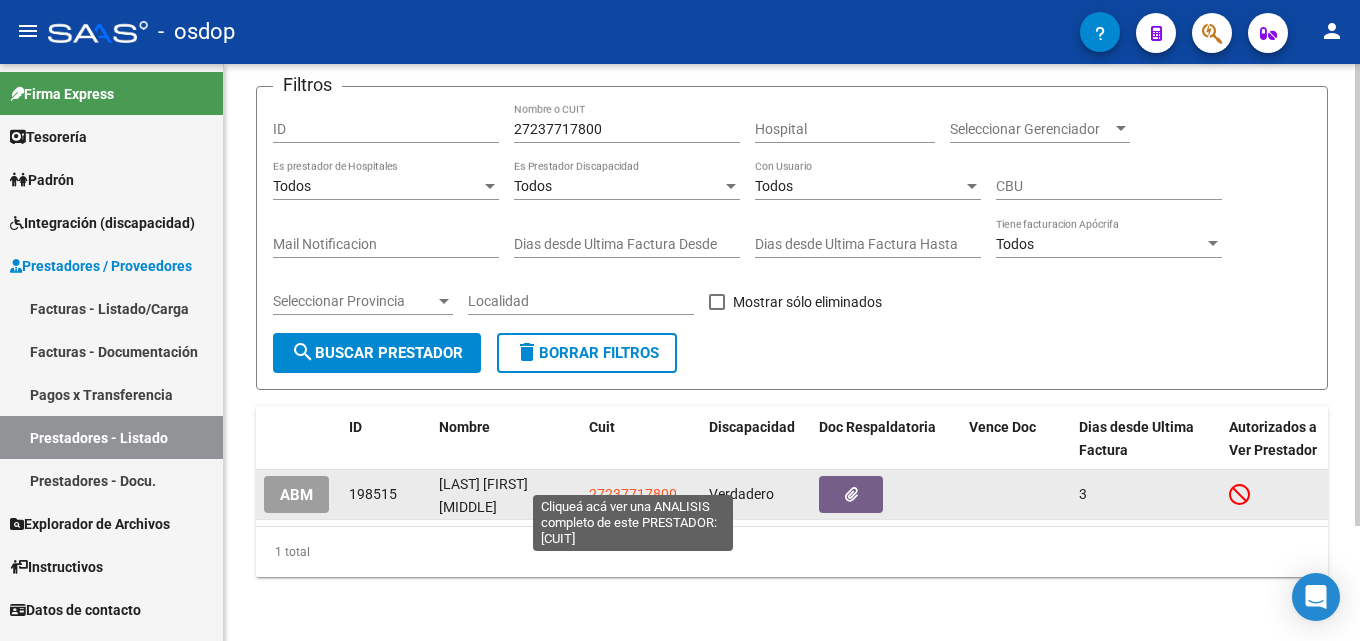click on "27237717800" 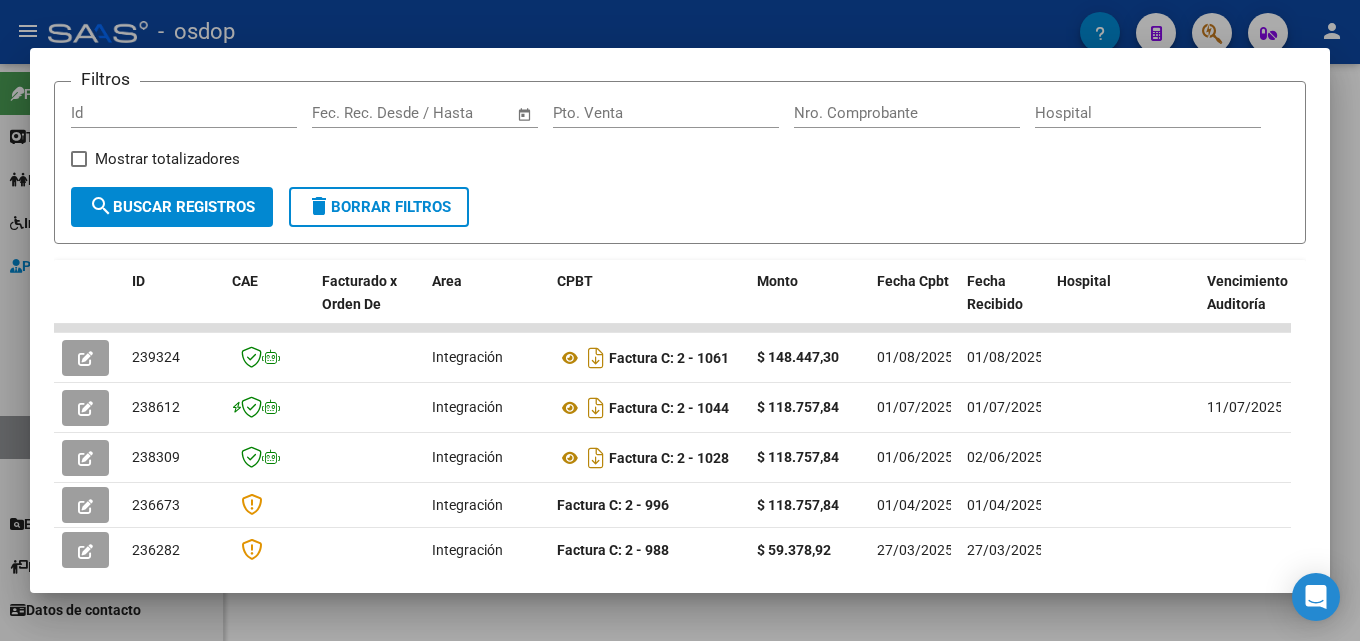 scroll, scrollTop: 293, scrollLeft: 0, axis: vertical 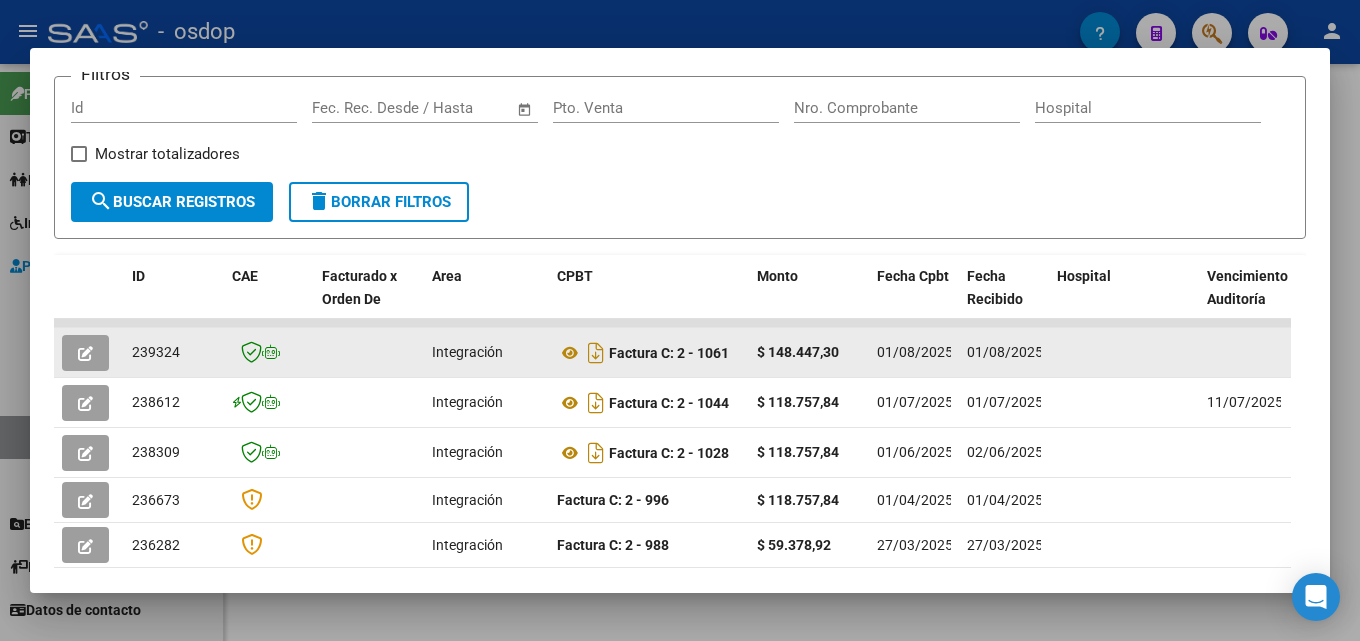 click 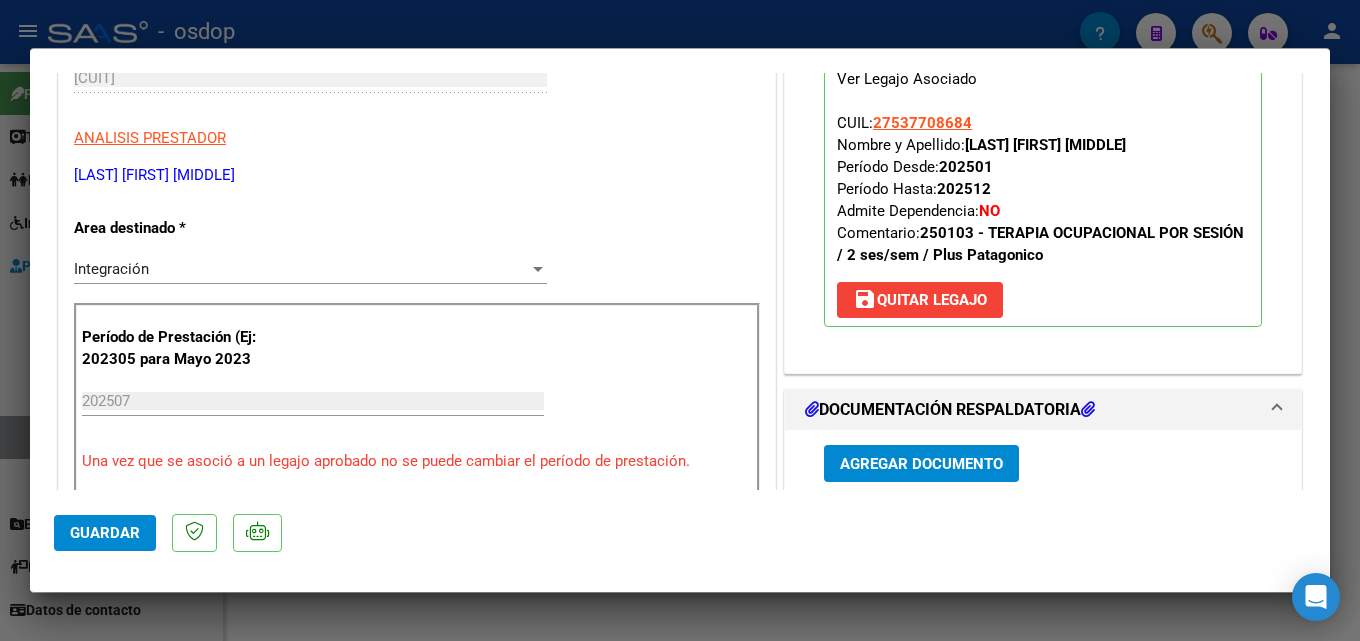 scroll, scrollTop: 461, scrollLeft: 0, axis: vertical 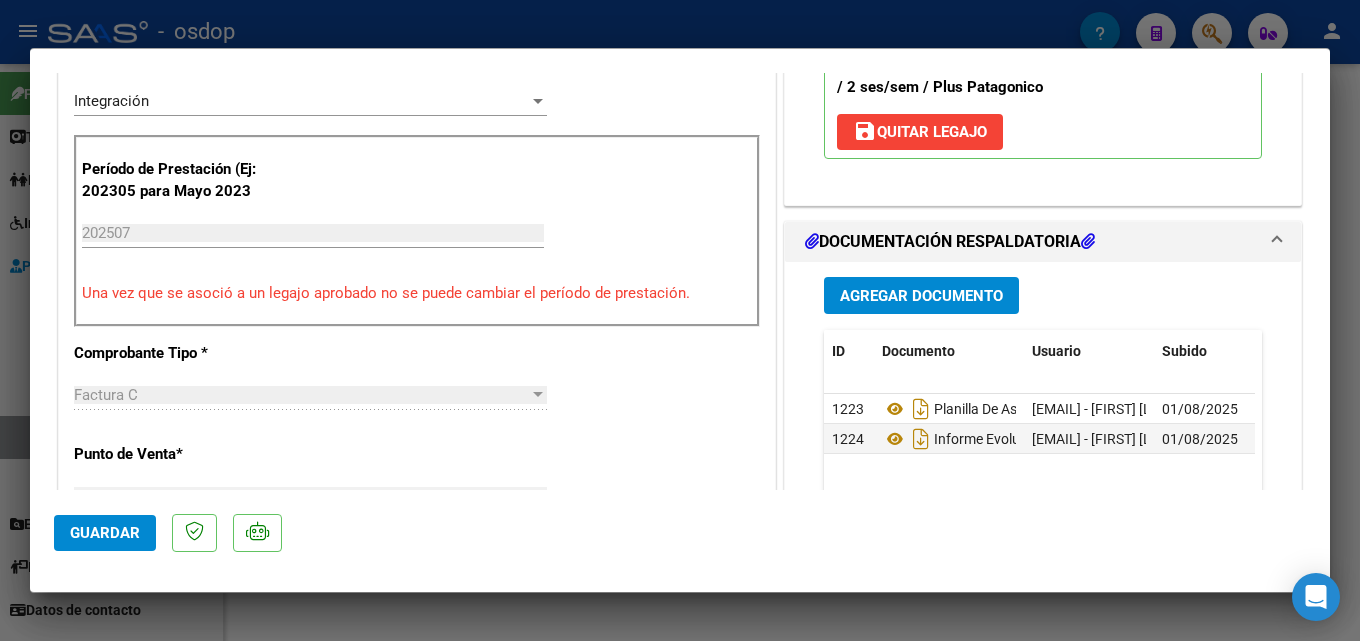 click at bounding box center [680, 320] 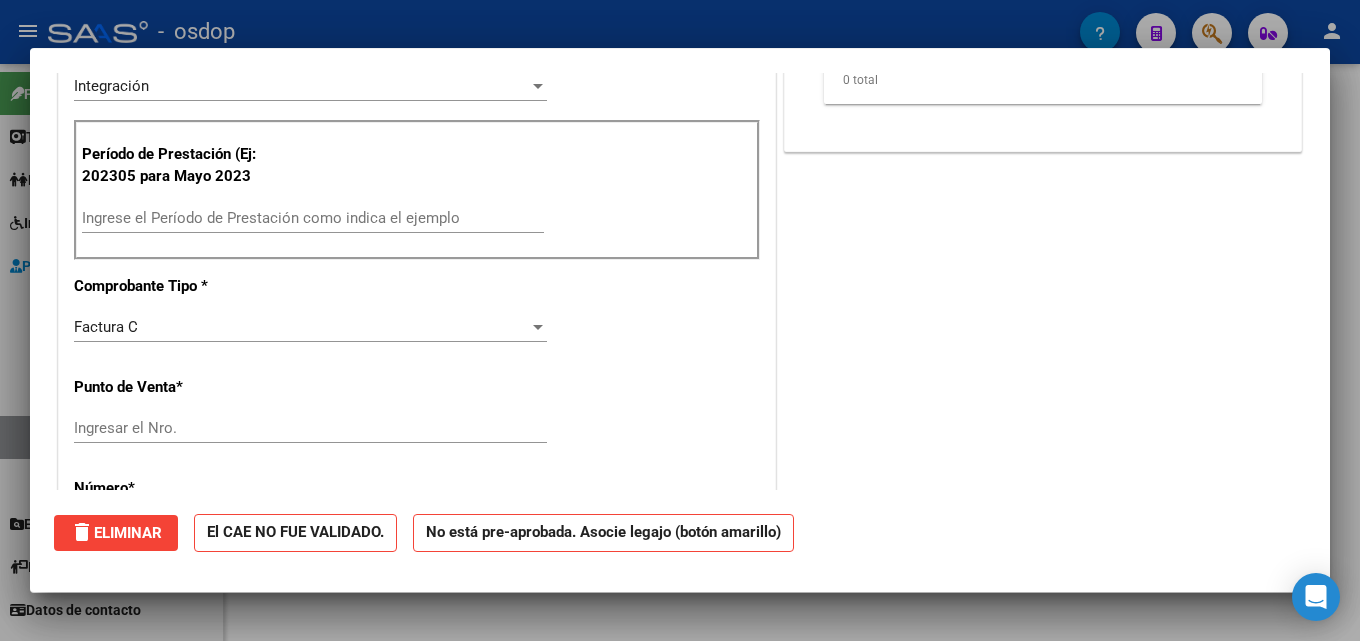 scroll, scrollTop: 0, scrollLeft: 0, axis: both 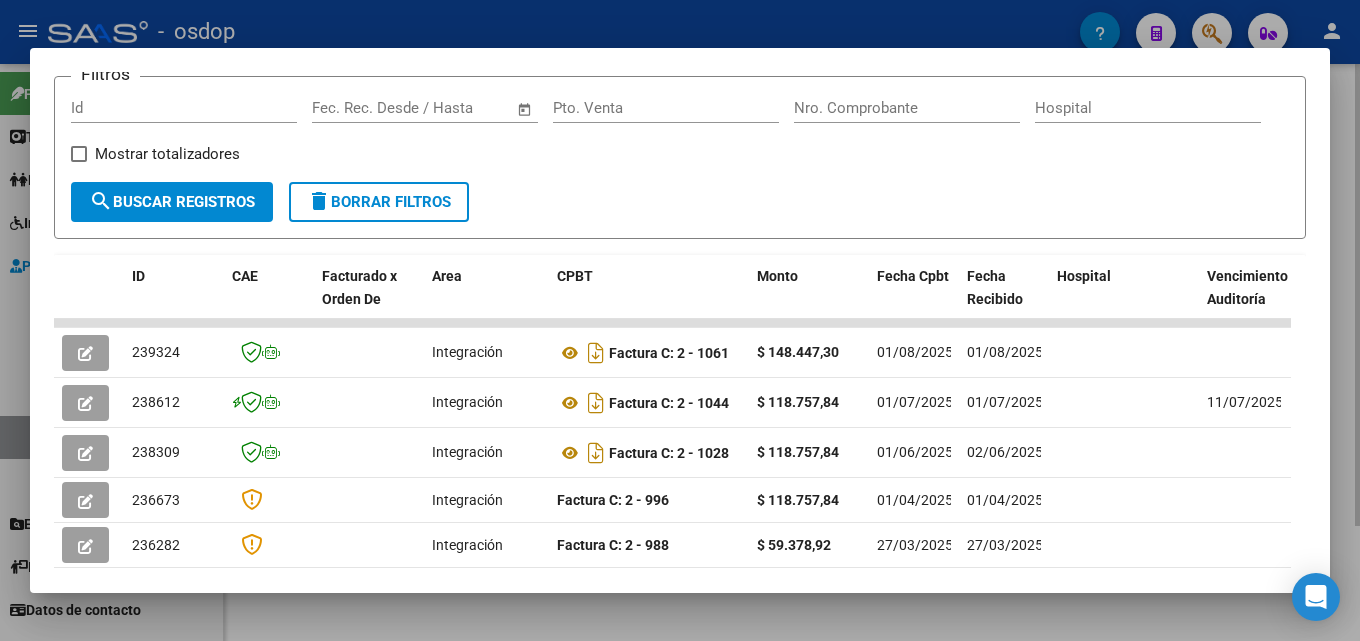 click at bounding box center [680, 320] 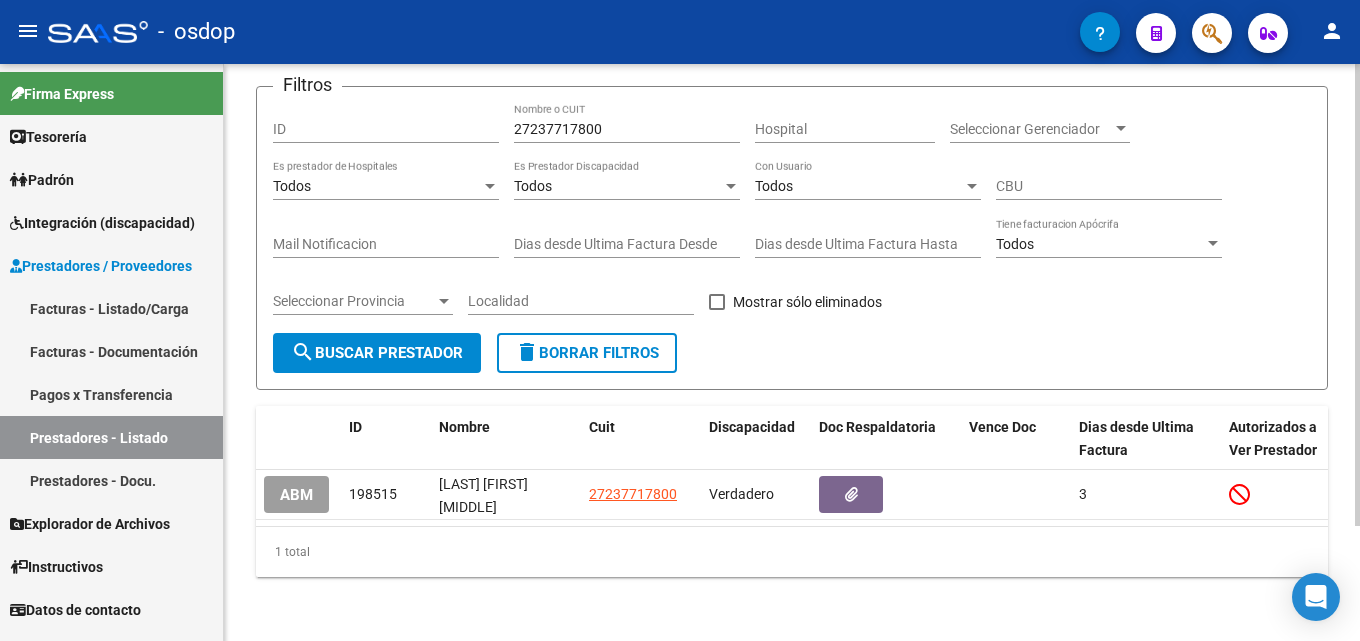 click on "[CUIT] Nombre o CUIT" 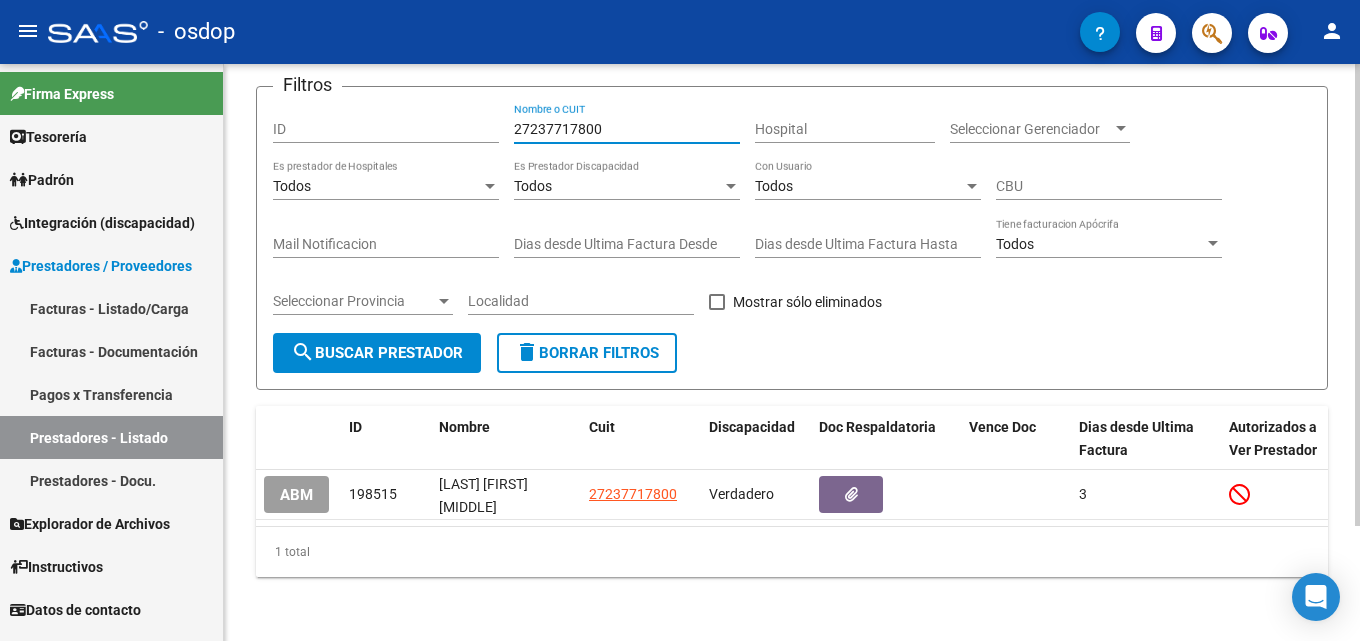 click on "[CUIT] Nombre o CUIT" 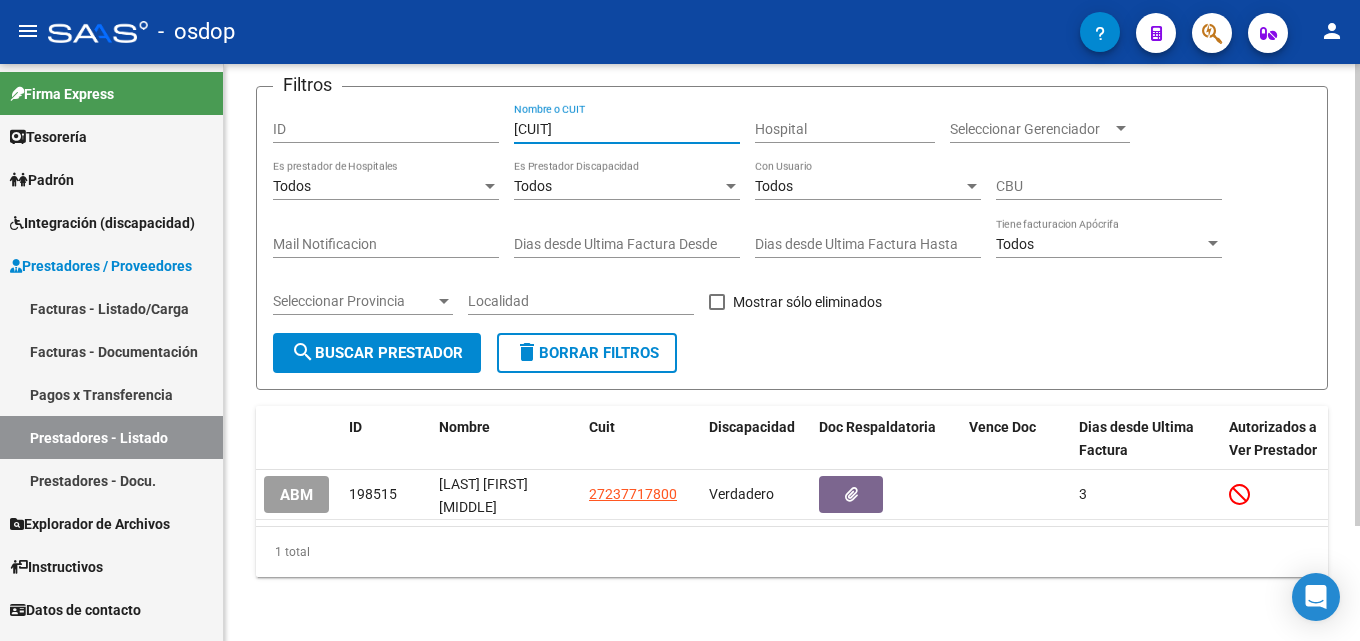 type on "[CUIT]" 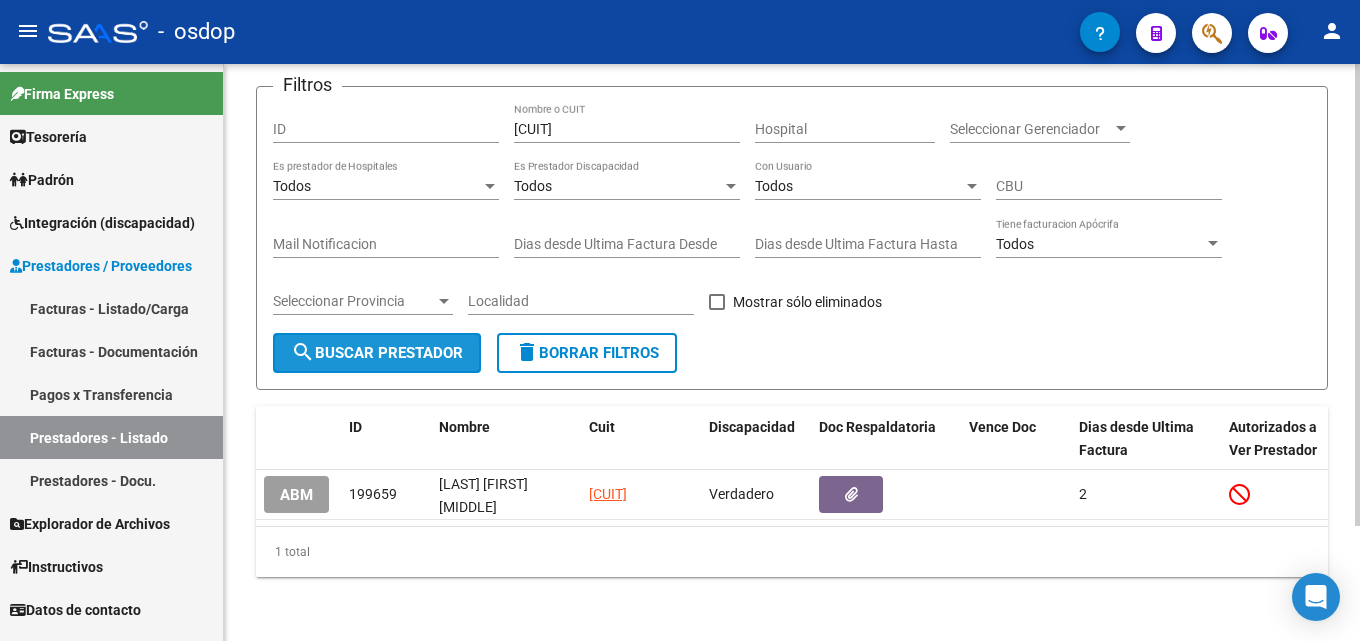 click on "search  Buscar Prestador" 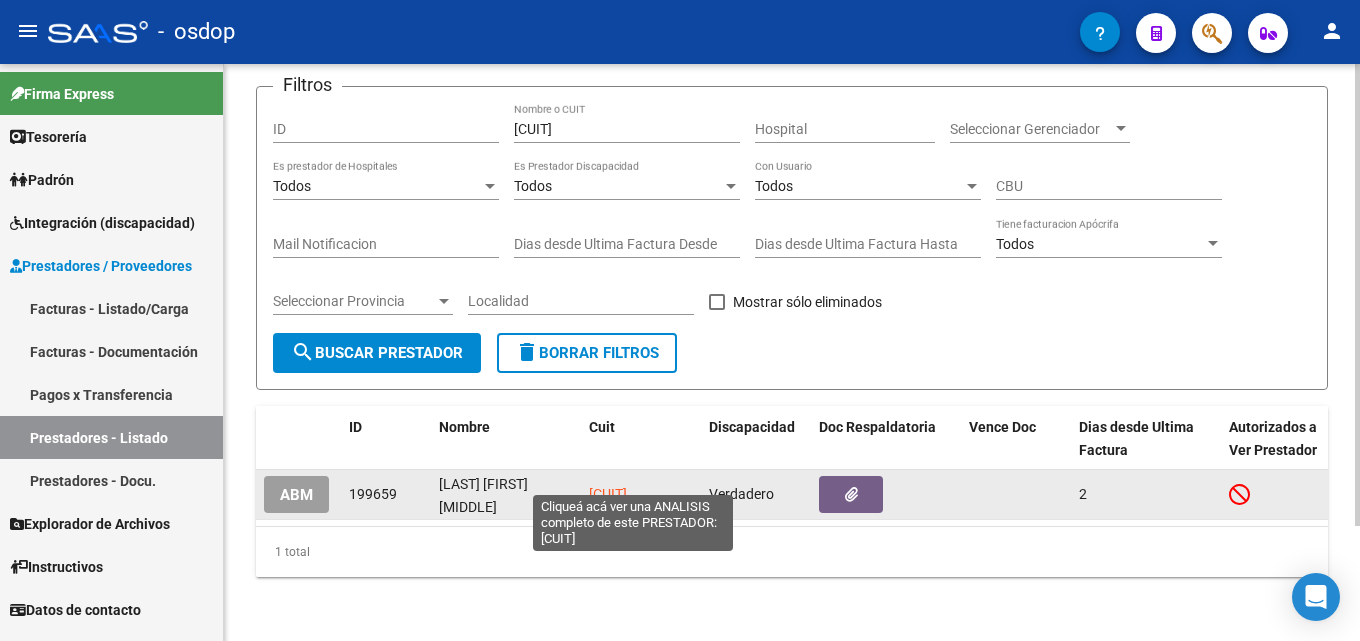 click on "[CUIT]" 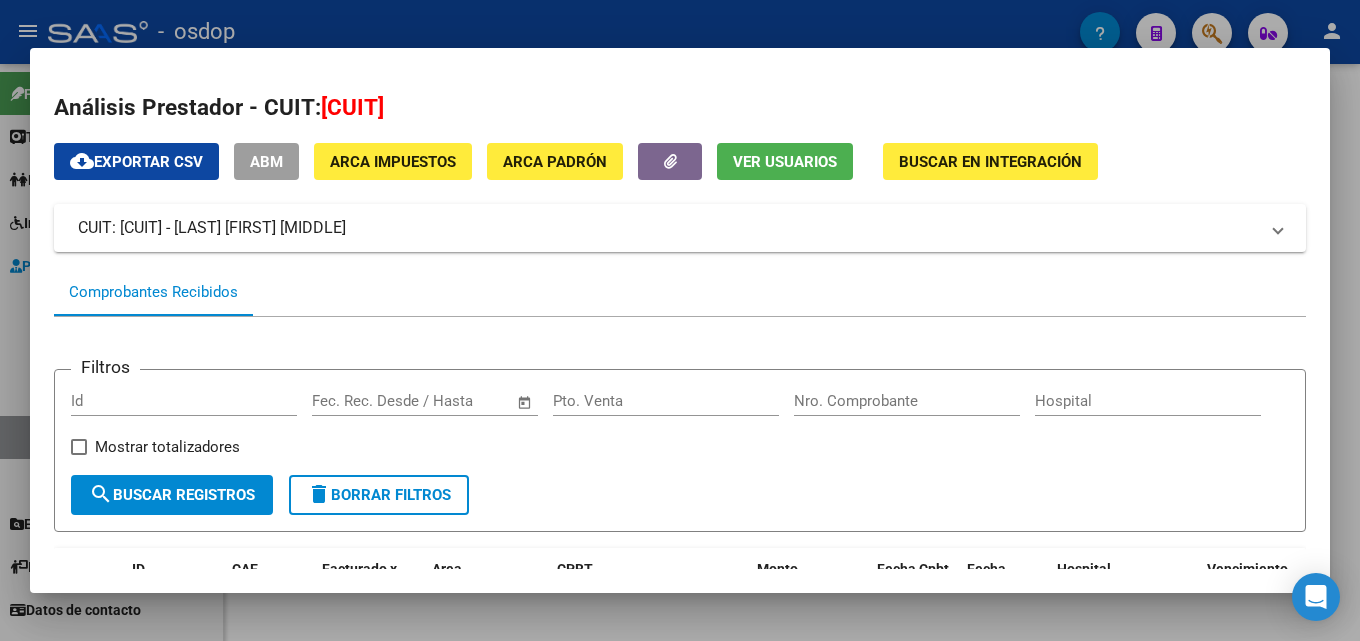 scroll, scrollTop: 434, scrollLeft: 0, axis: vertical 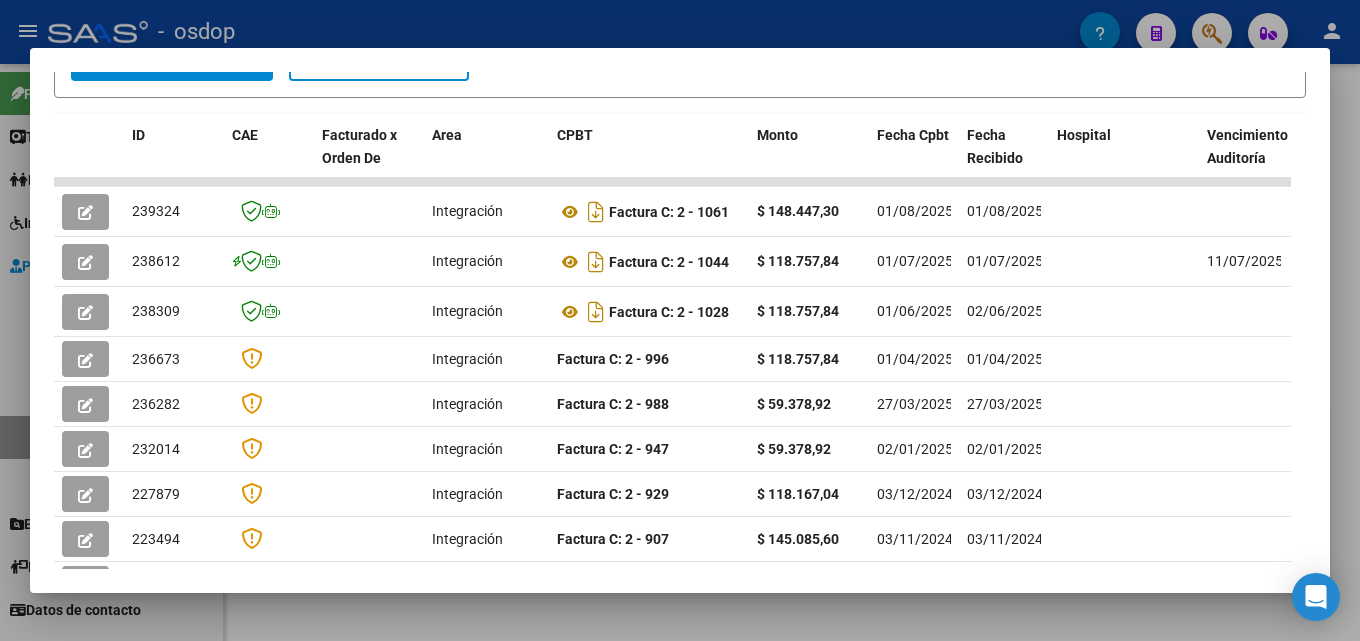 click at bounding box center [680, 320] 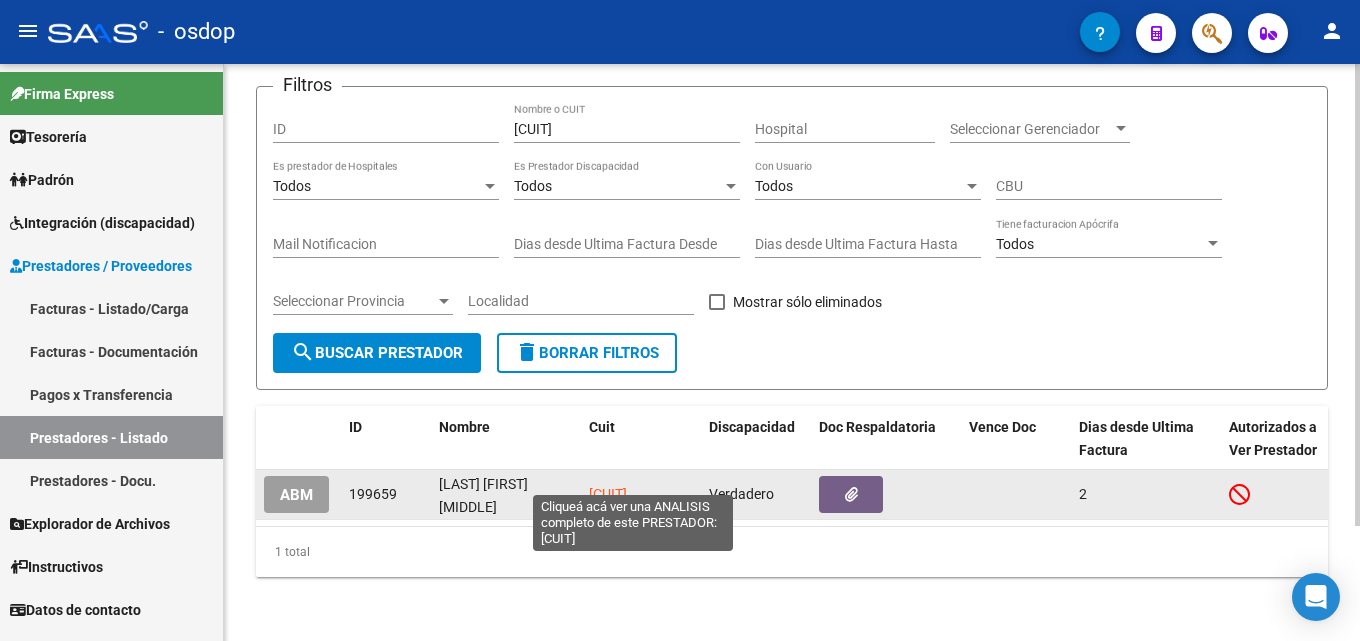 click on "[CUIT]" 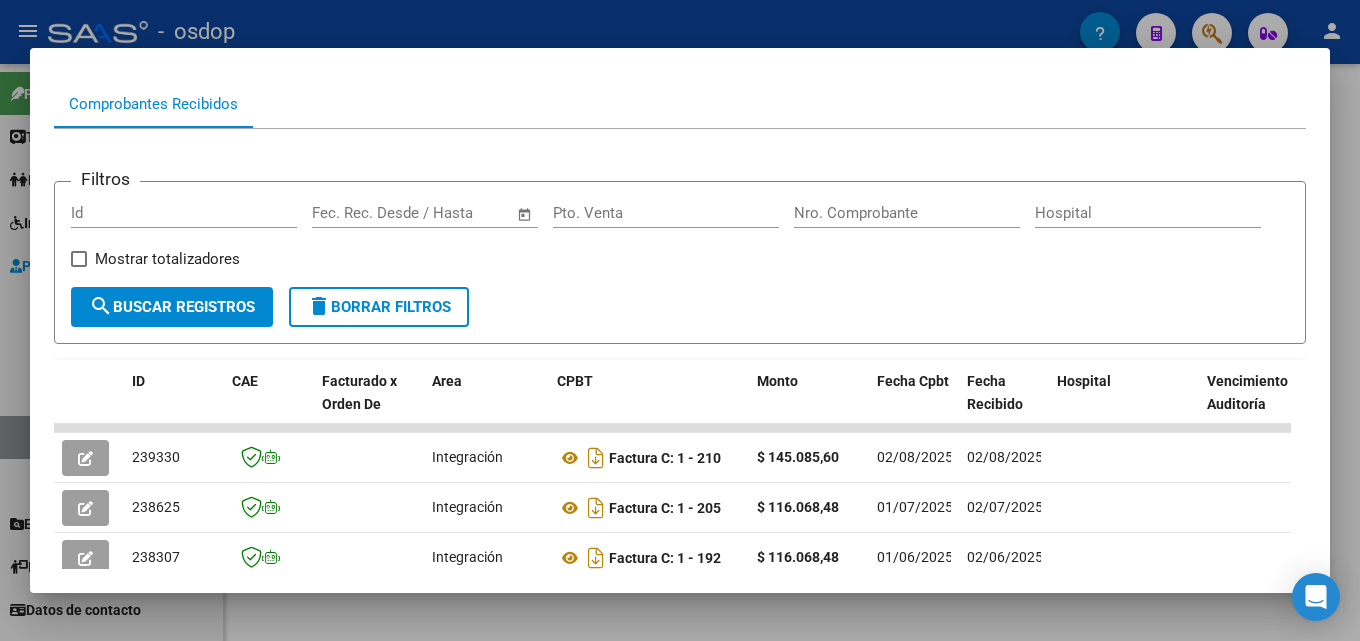 scroll, scrollTop: 193, scrollLeft: 0, axis: vertical 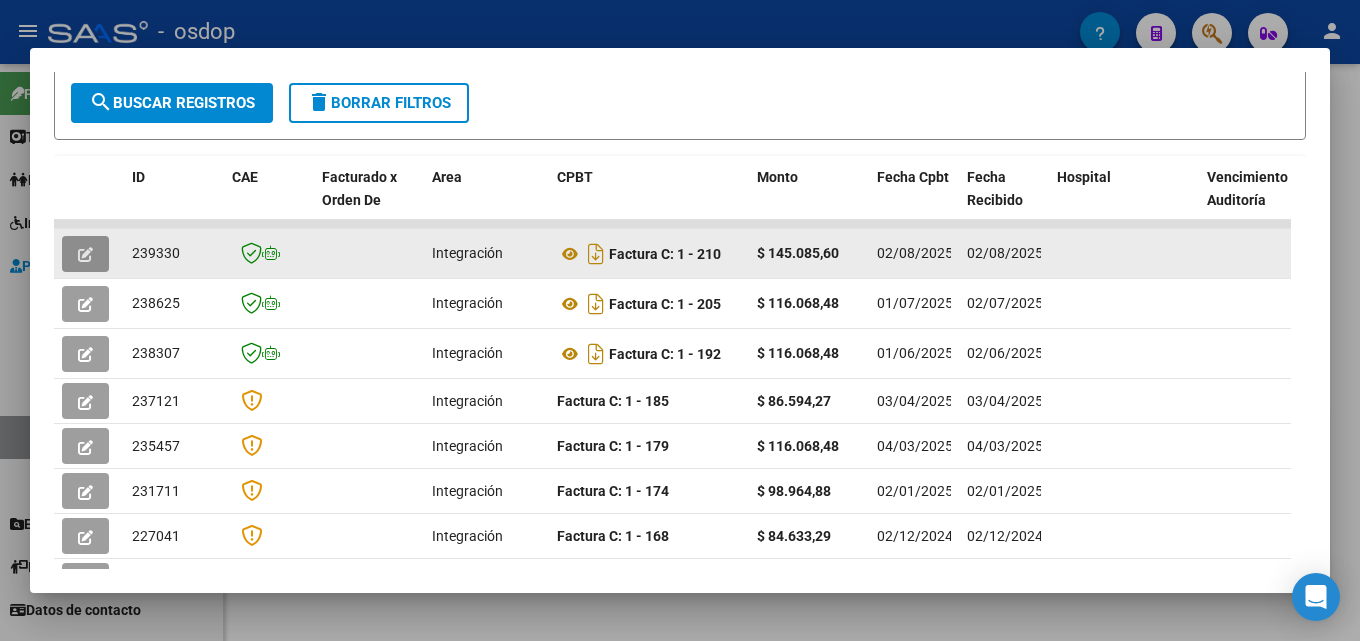click 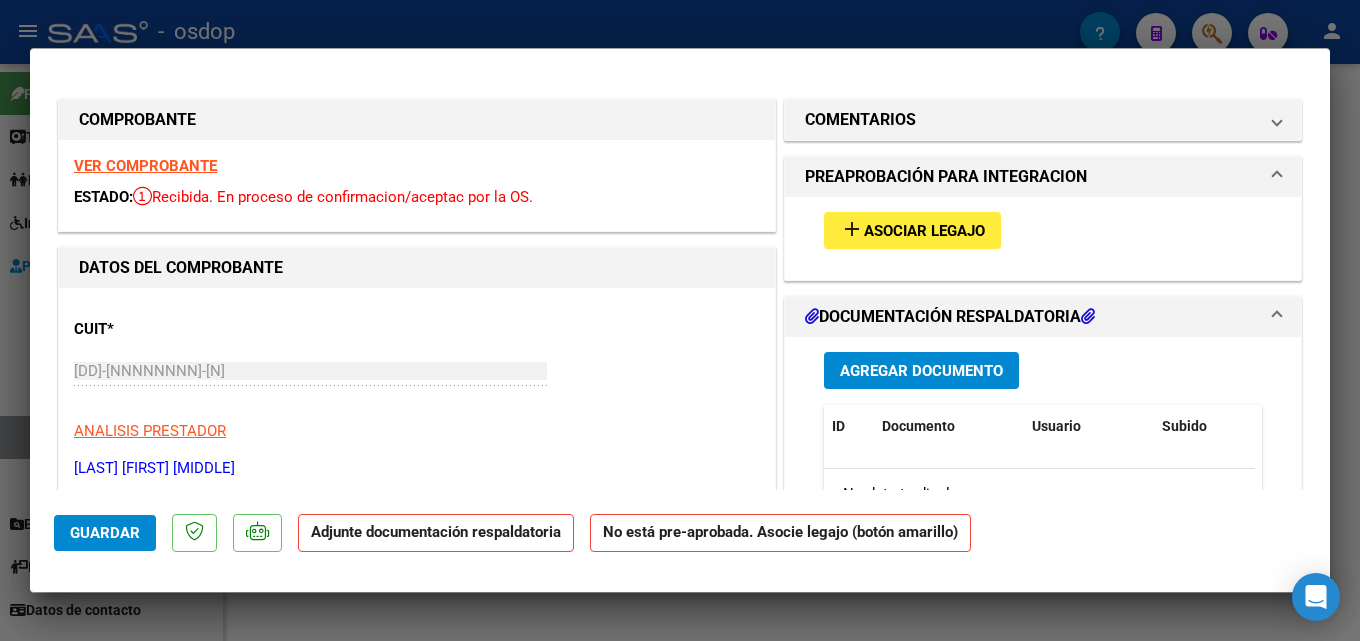 click on "Asociar Legajo" at bounding box center [924, 231] 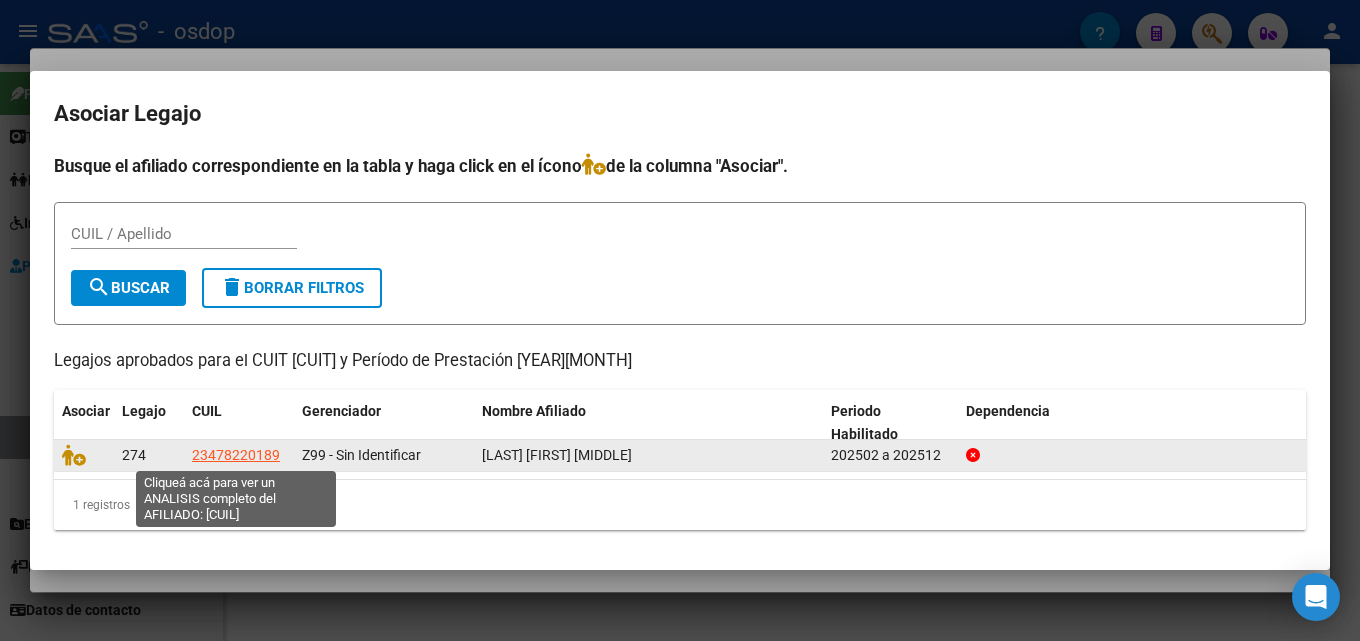click on "23478220189" 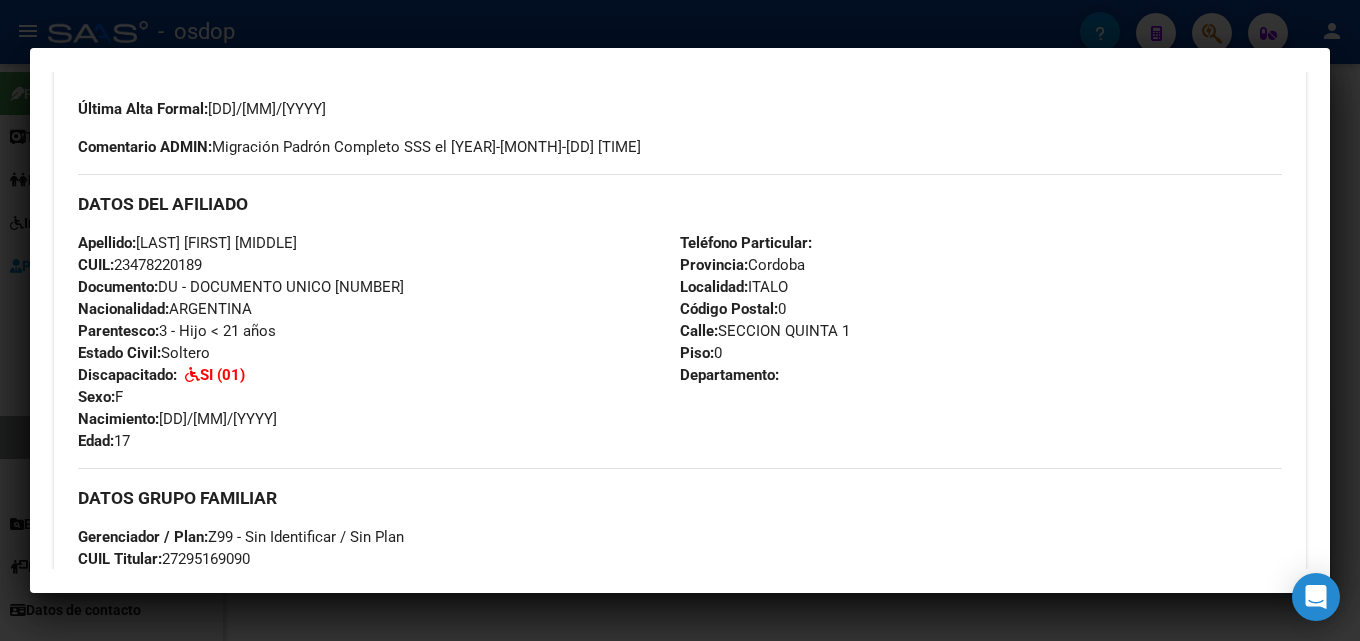 scroll, scrollTop: 542, scrollLeft: 0, axis: vertical 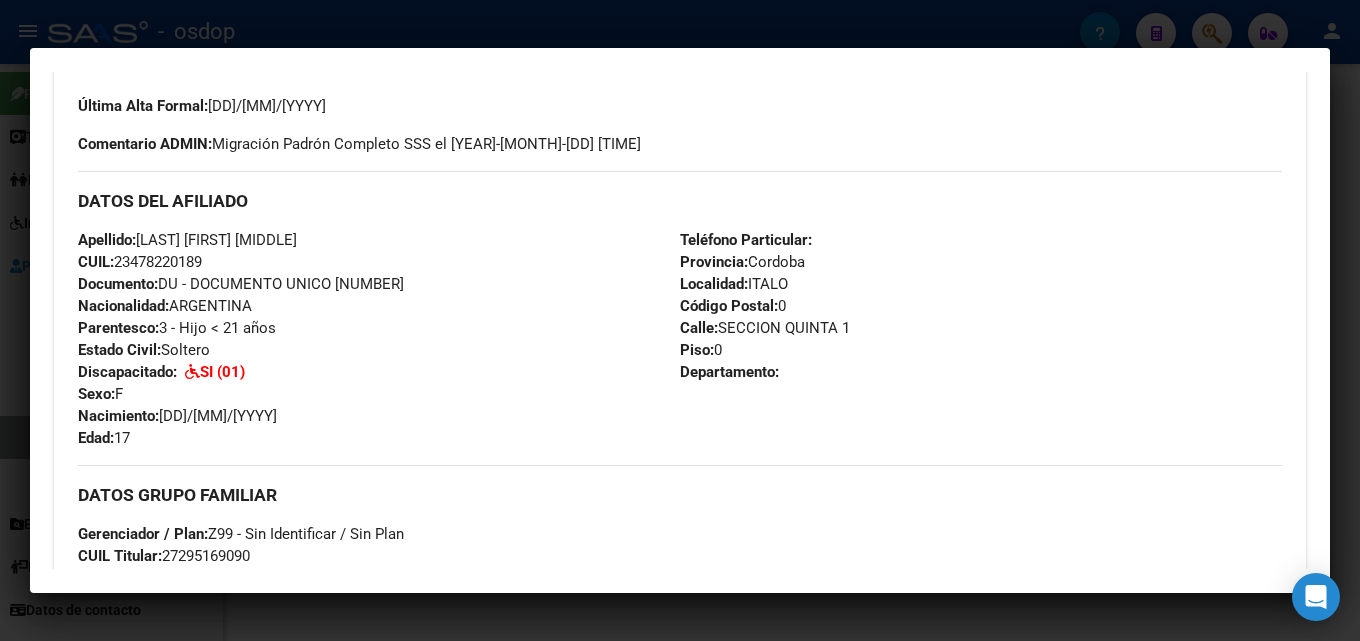 click at bounding box center (680, 320) 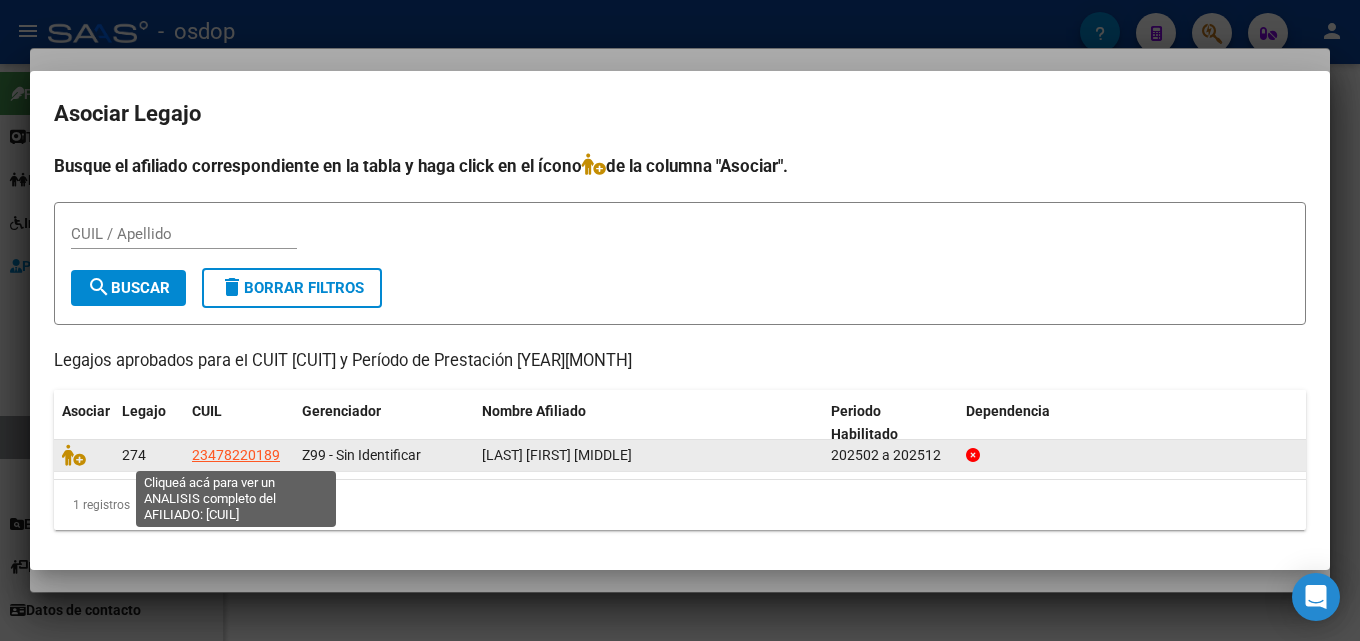 click on "23478220189" 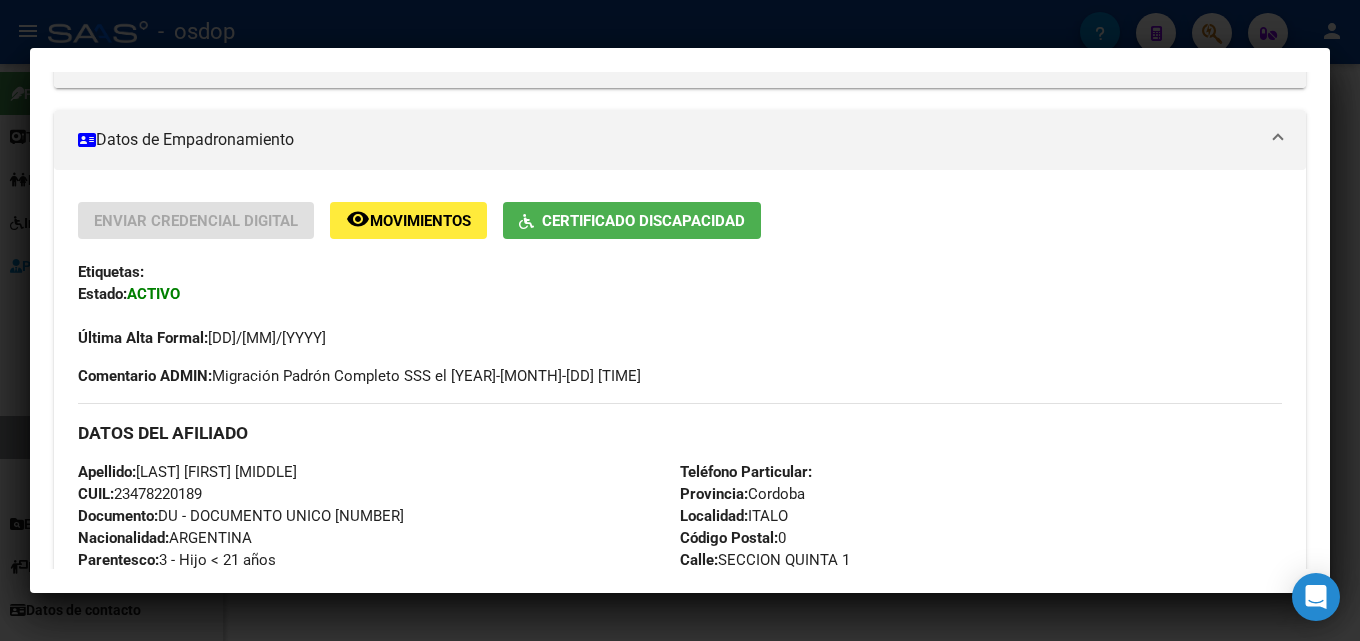 scroll, scrollTop: 307, scrollLeft: 0, axis: vertical 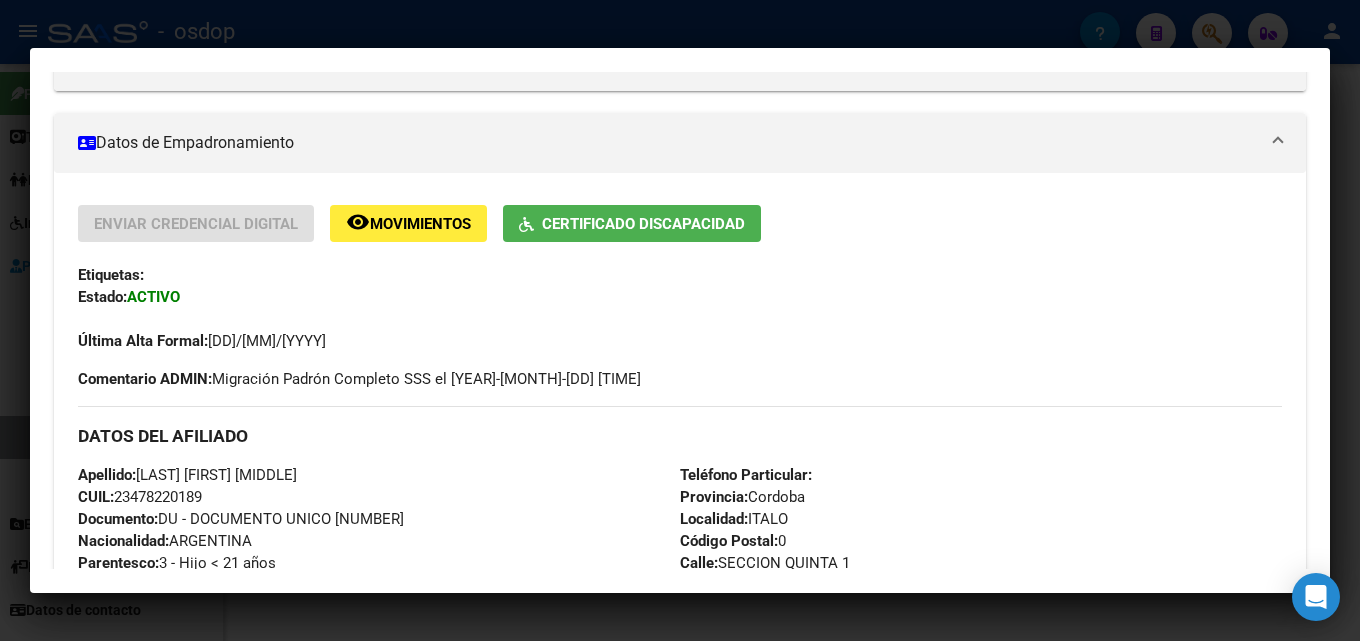 click at bounding box center (680, 320) 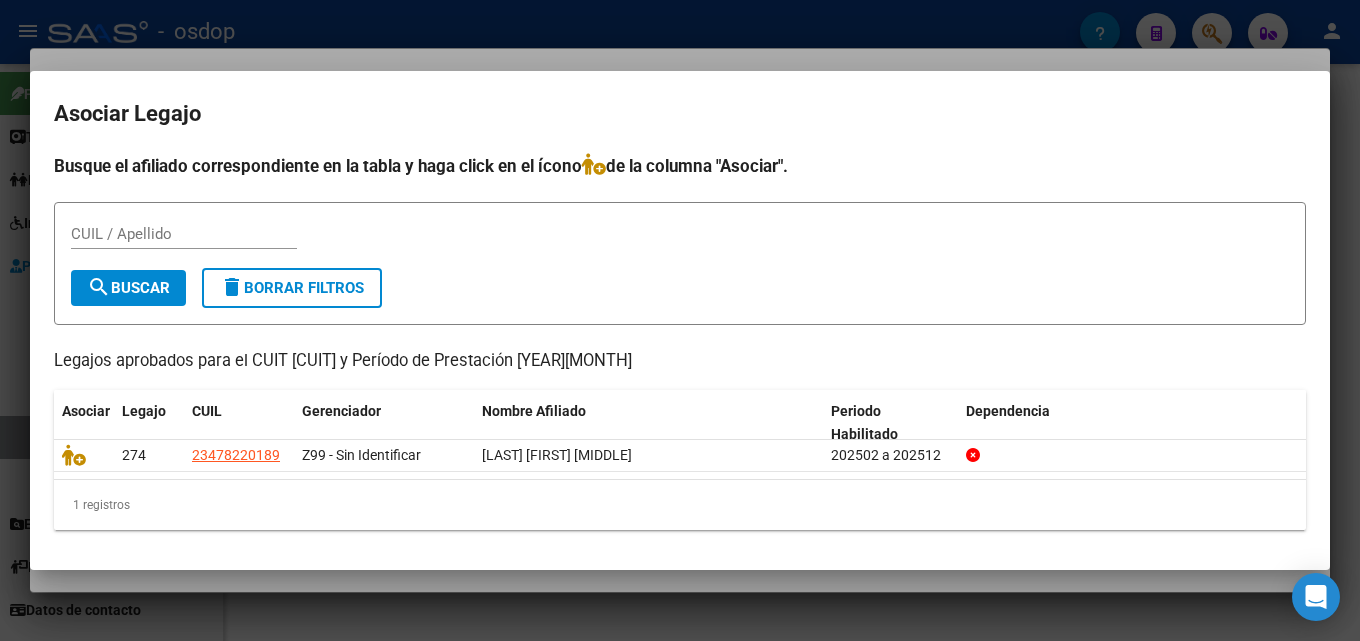 click at bounding box center (680, 320) 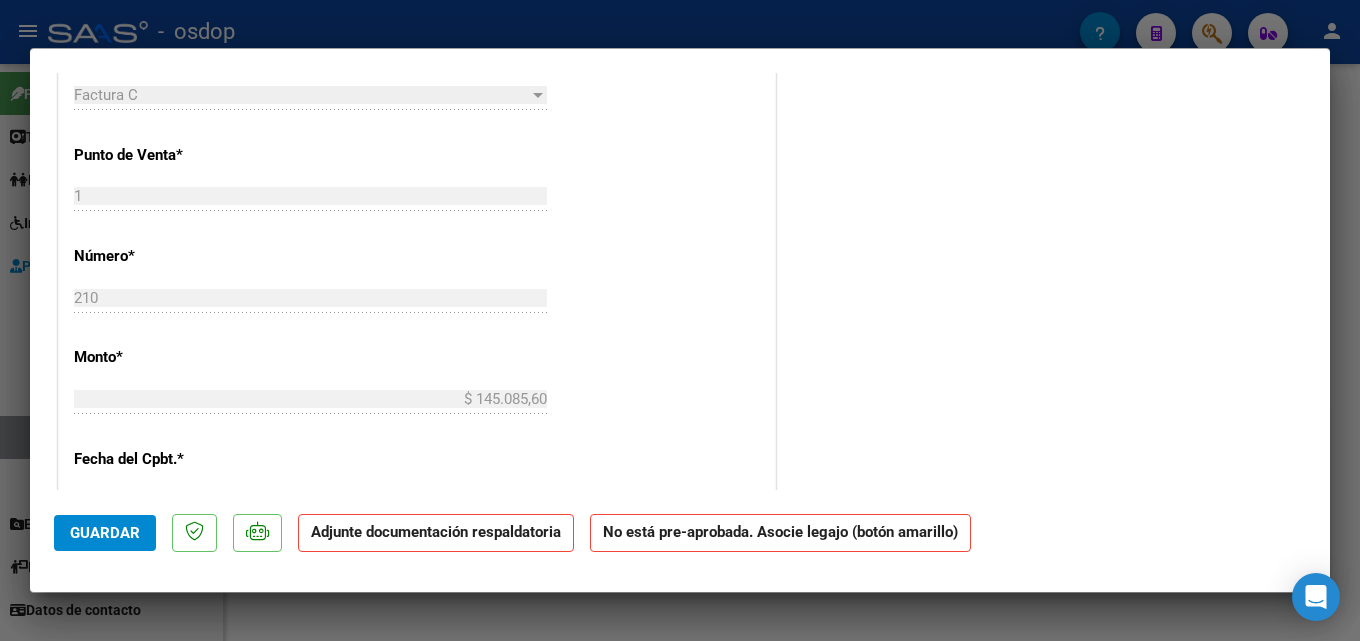 scroll, scrollTop: 727, scrollLeft: 0, axis: vertical 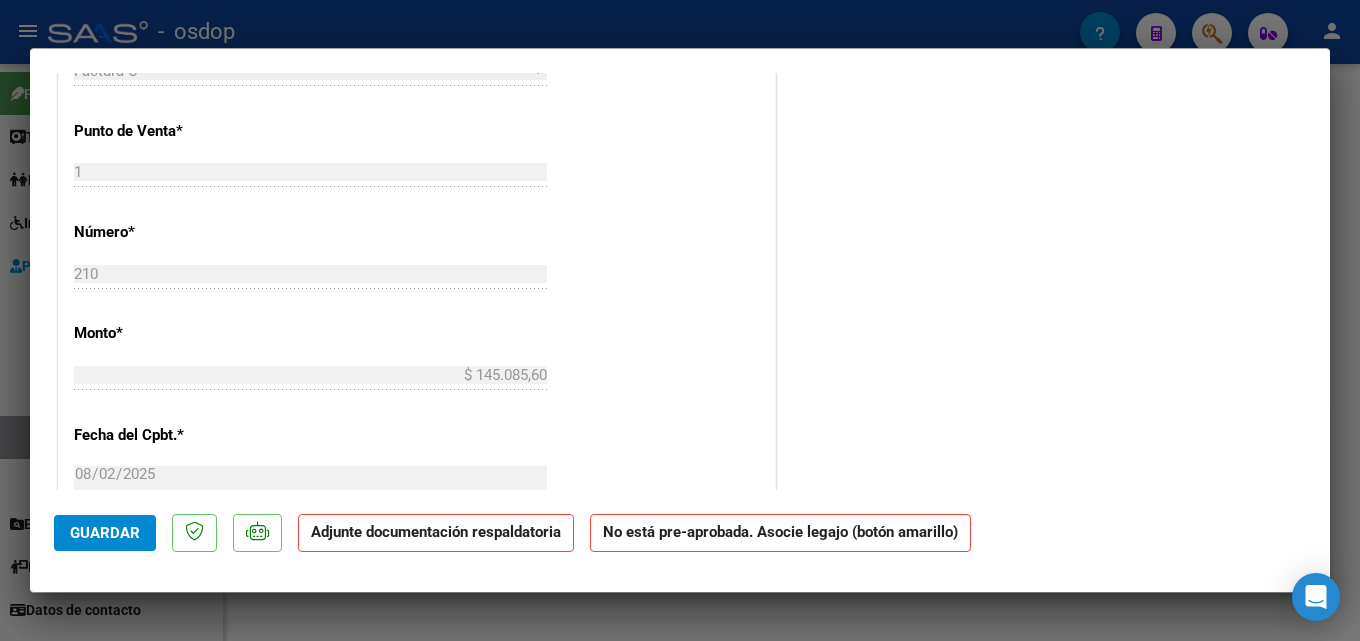 click at bounding box center [680, 320] 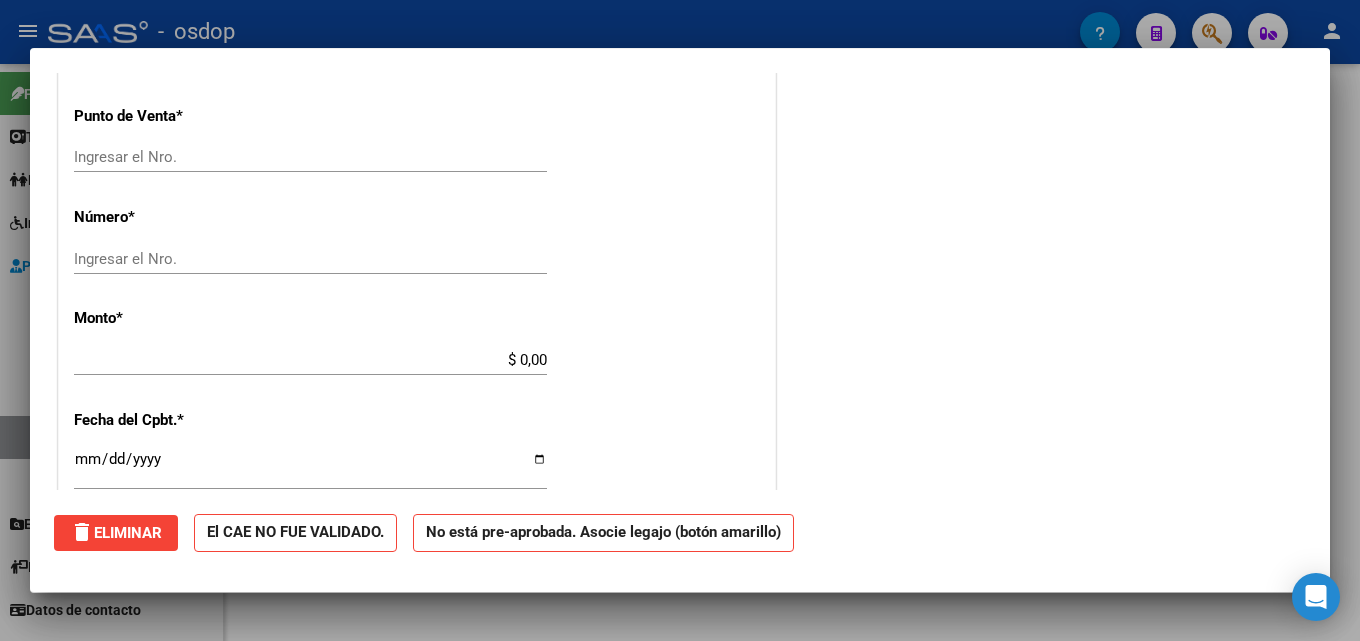 scroll, scrollTop: 717, scrollLeft: 0, axis: vertical 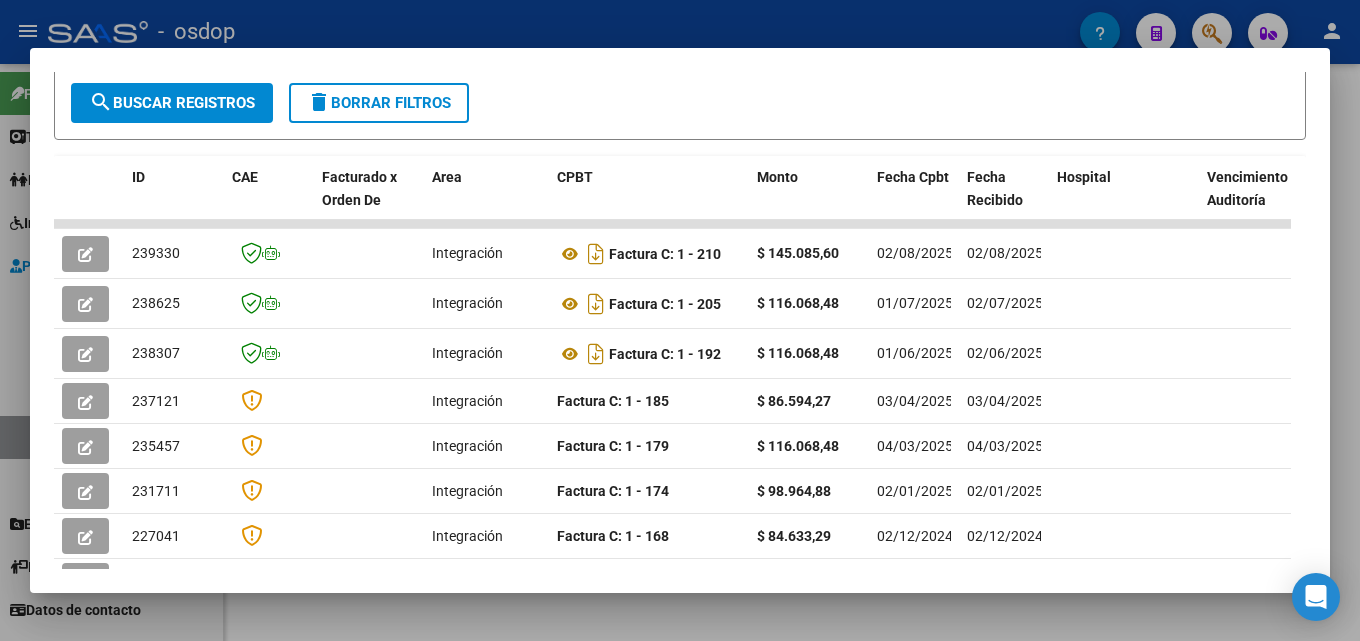 click at bounding box center [680, 320] 